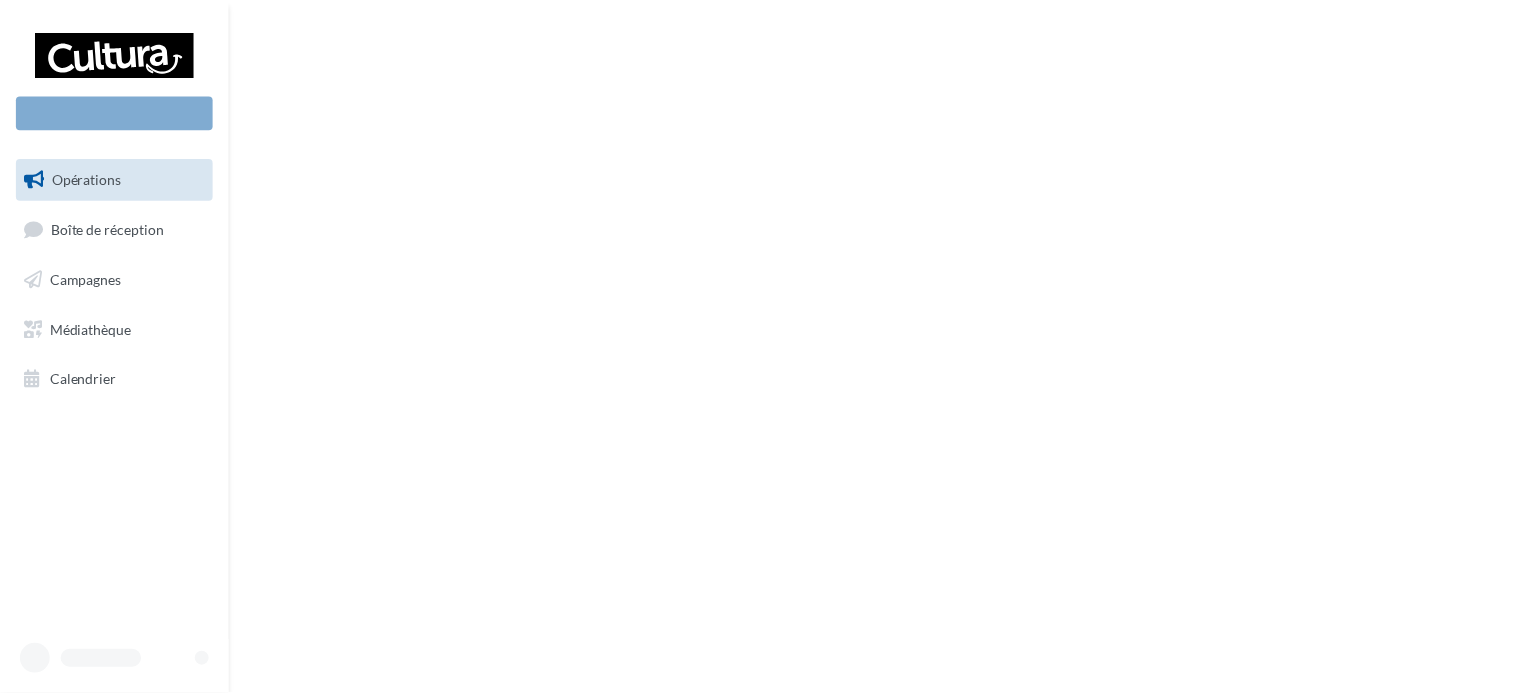 scroll, scrollTop: 0, scrollLeft: 0, axis: both 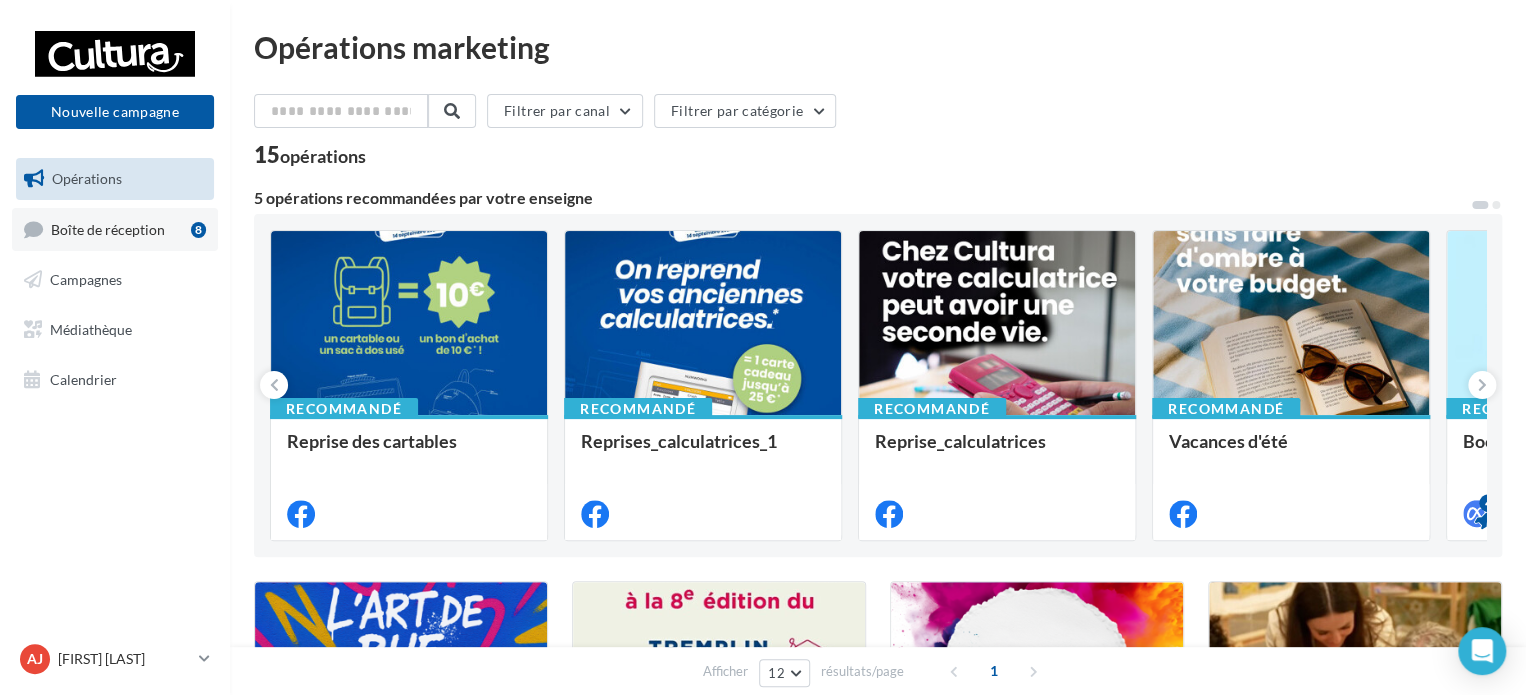 click on "Boîte de réception
8" at bounding box center [115, 229] 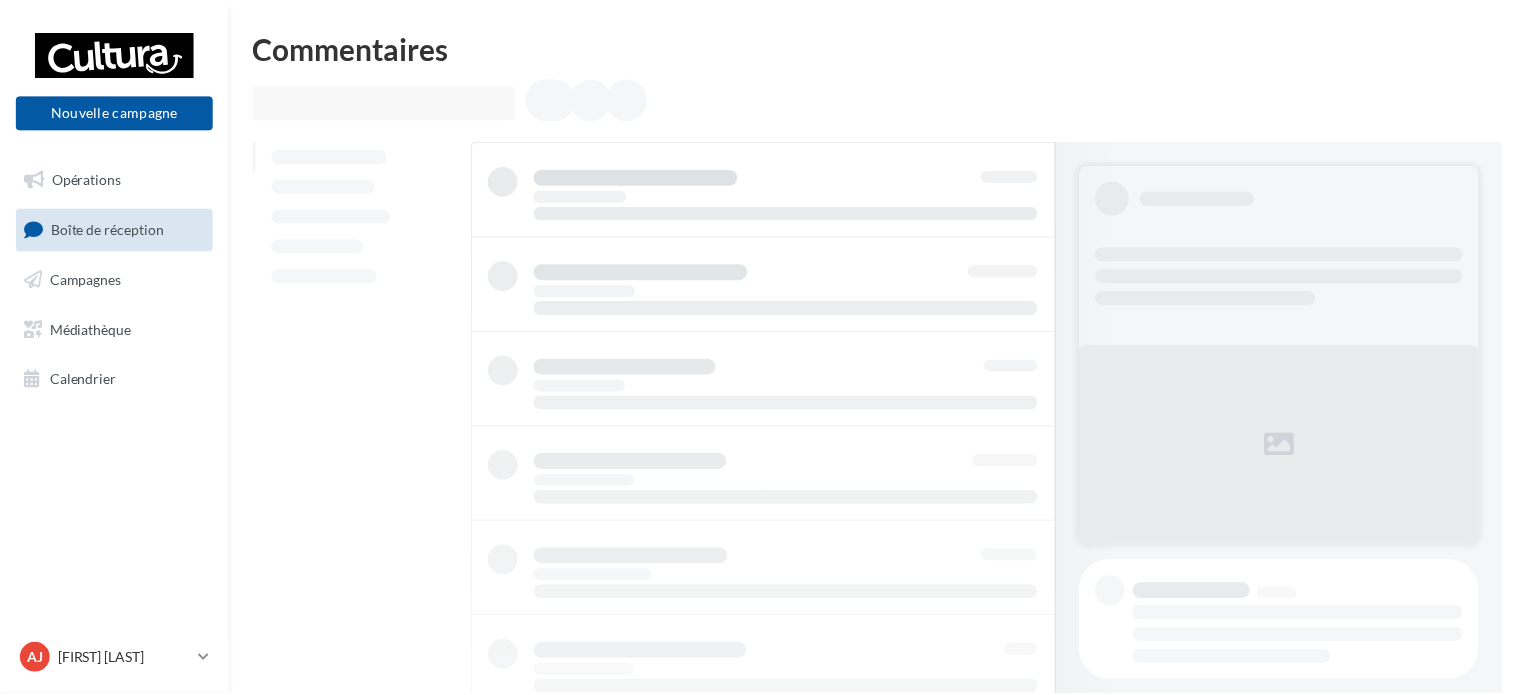 scroll, scrollTop: 0, scrollLeft: 0, axis: both 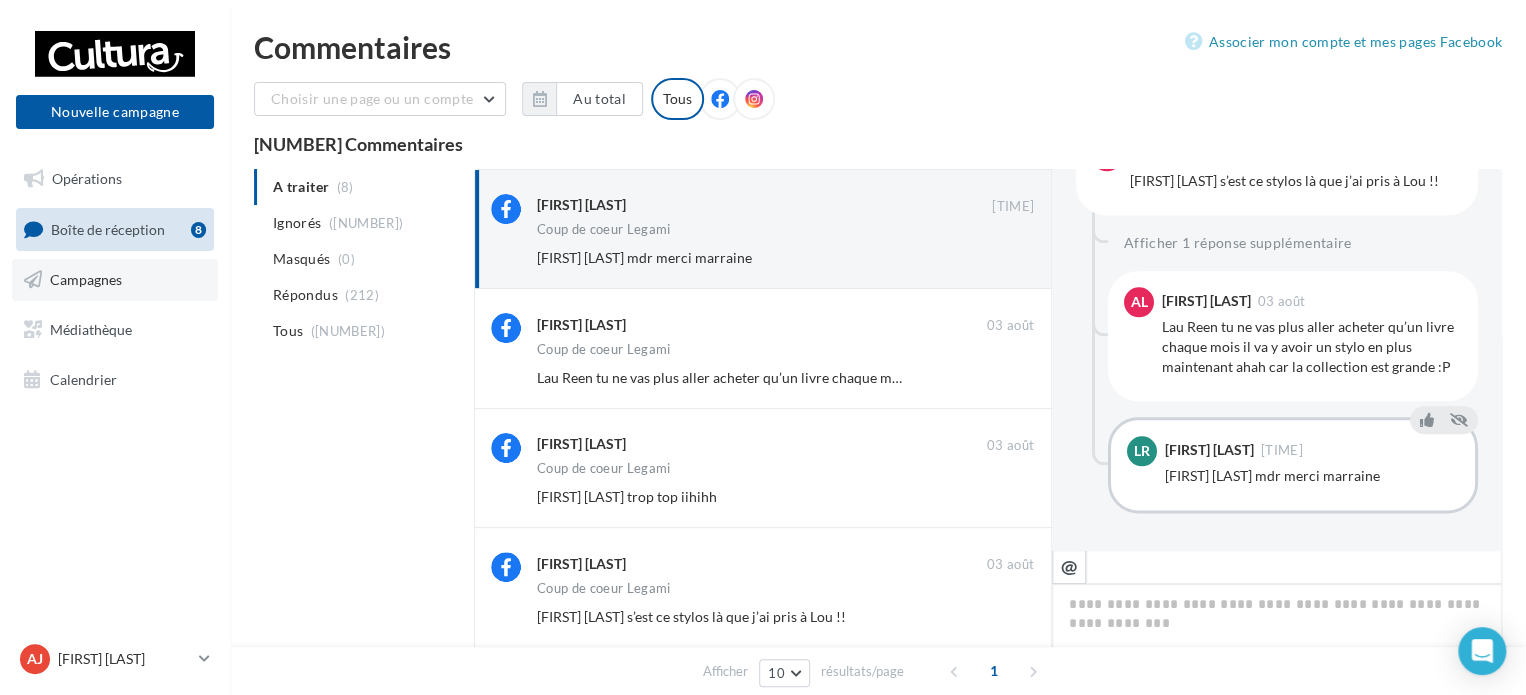 click on "Campagnes" at bounding box center [86, 279] 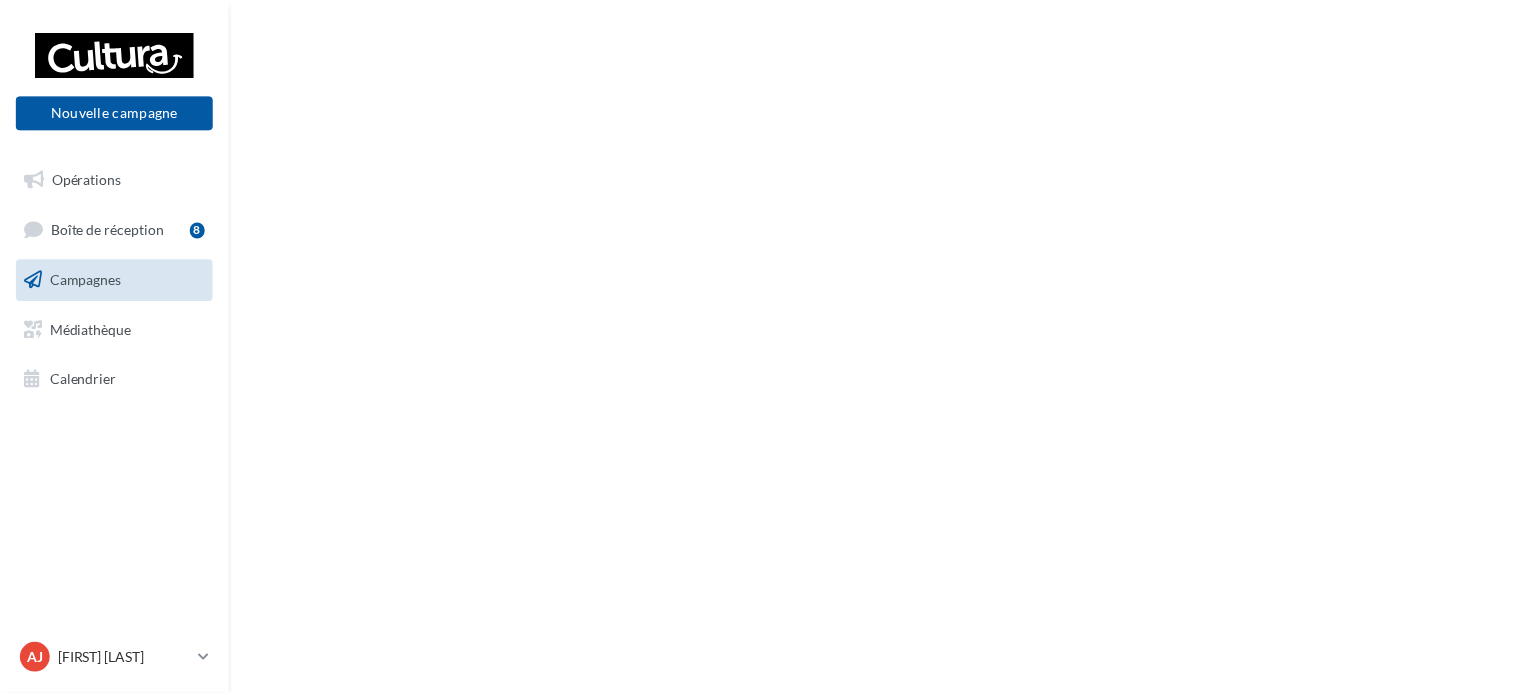 scroll, scrollTop: 0, scrollLeft: 0, axis: both 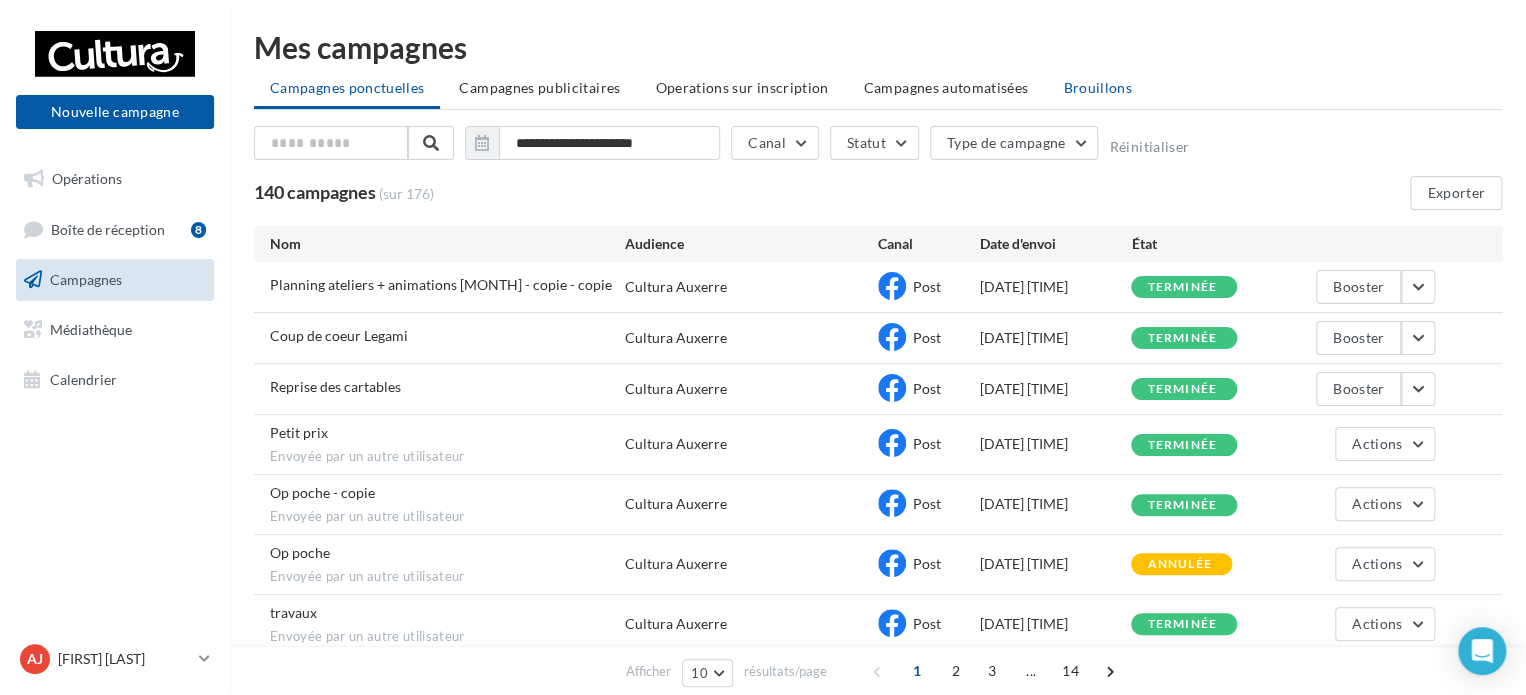 click on "Brouillons" at bounding box center [1097, 87] 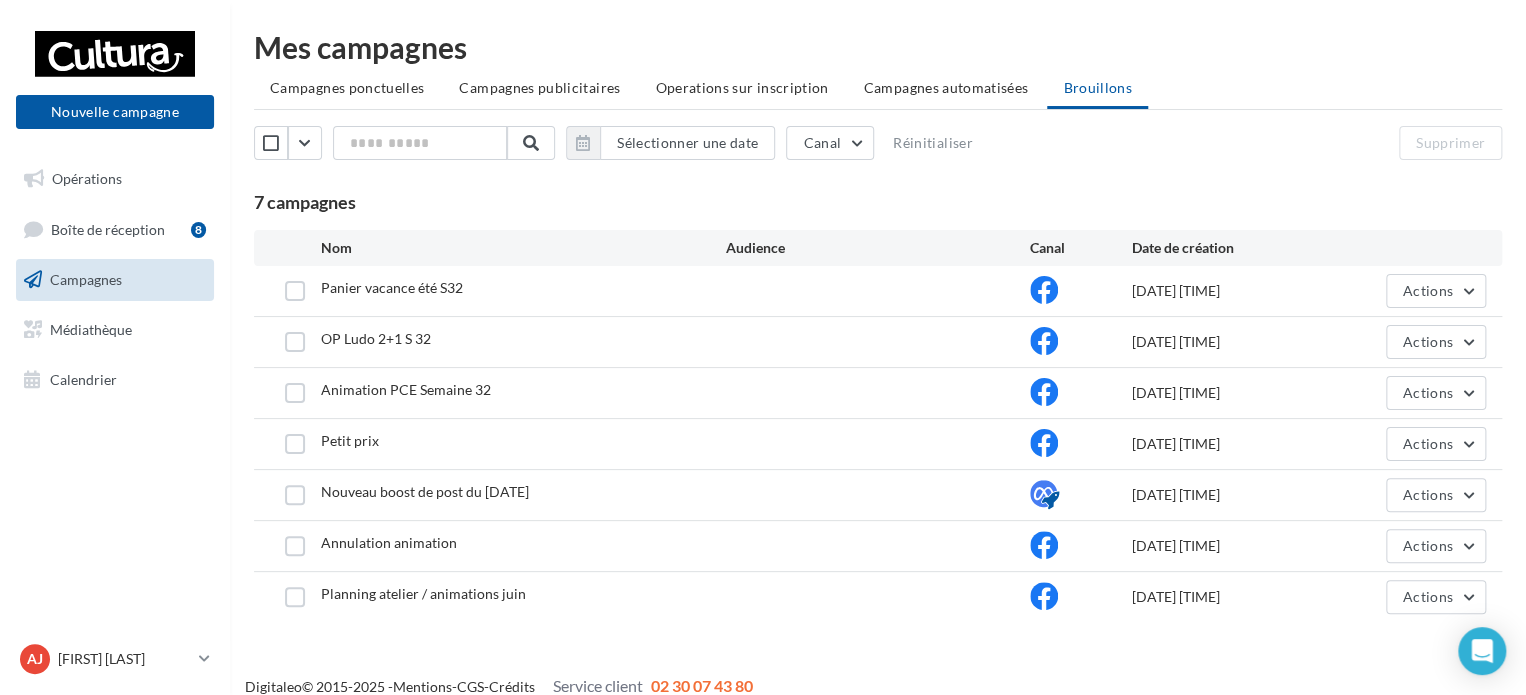 drag, startPoint x: 292, startPoint y: 336, endPoint x: 327, endPoint y: 335, distance: 35.014282 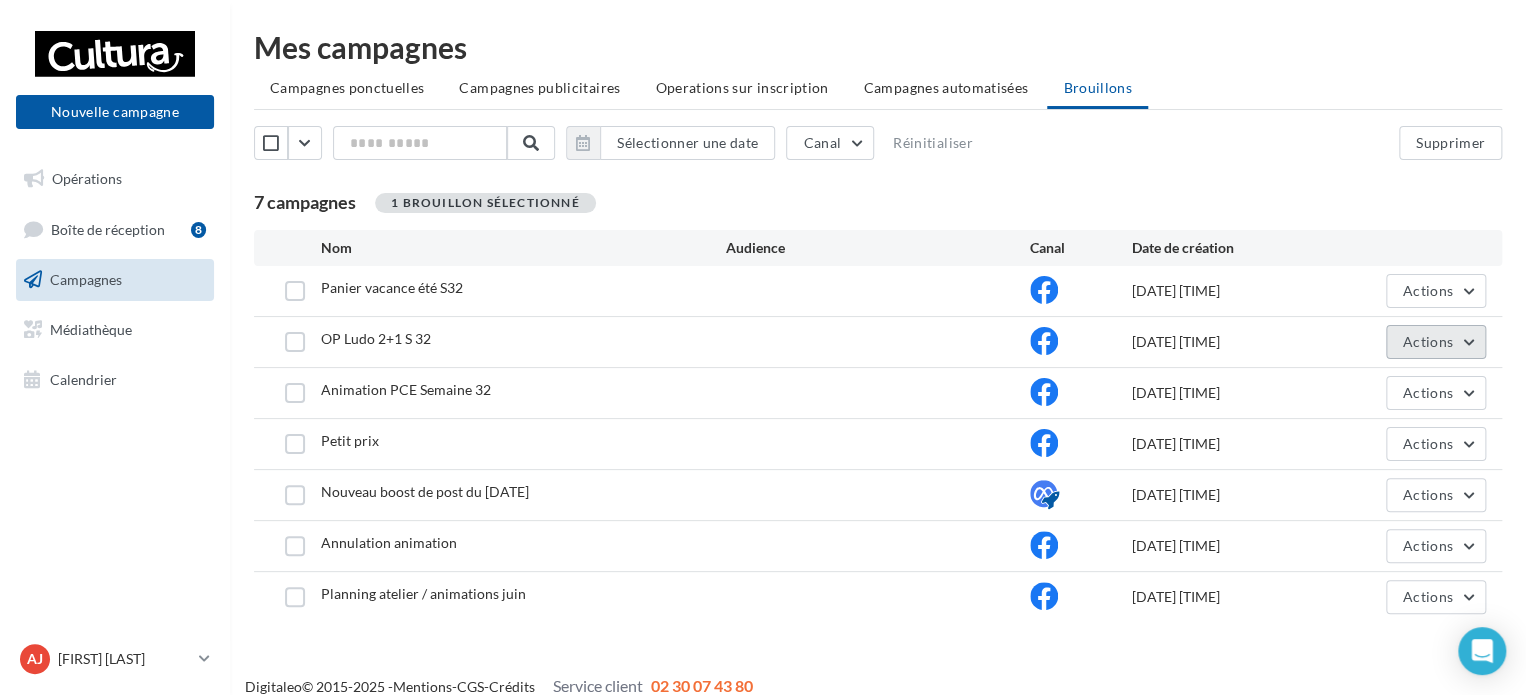 click on "Actions" at bounding box center [1436, 342] 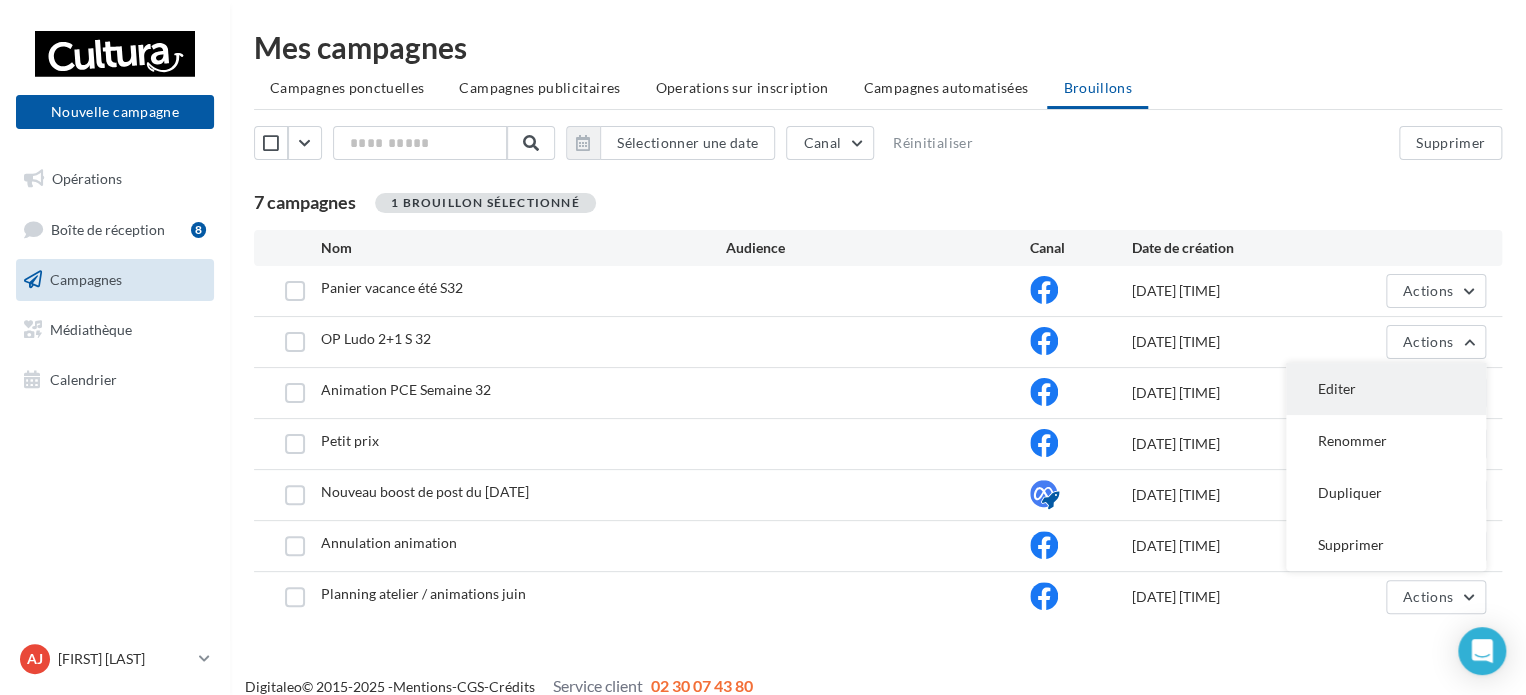 click on "Editer" at bounding box center (1386, 389) 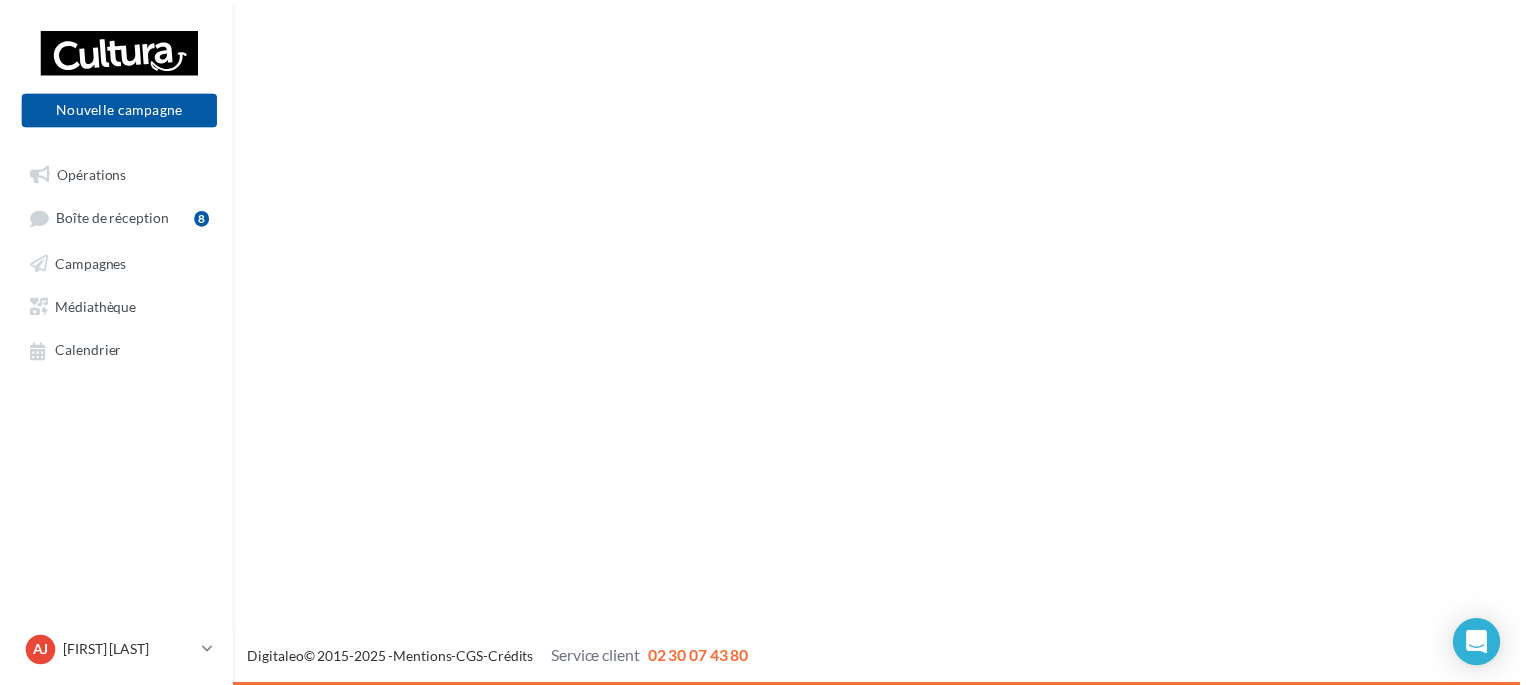 scroll, scrollTop: 0, scrollLeft: 0, axis: both 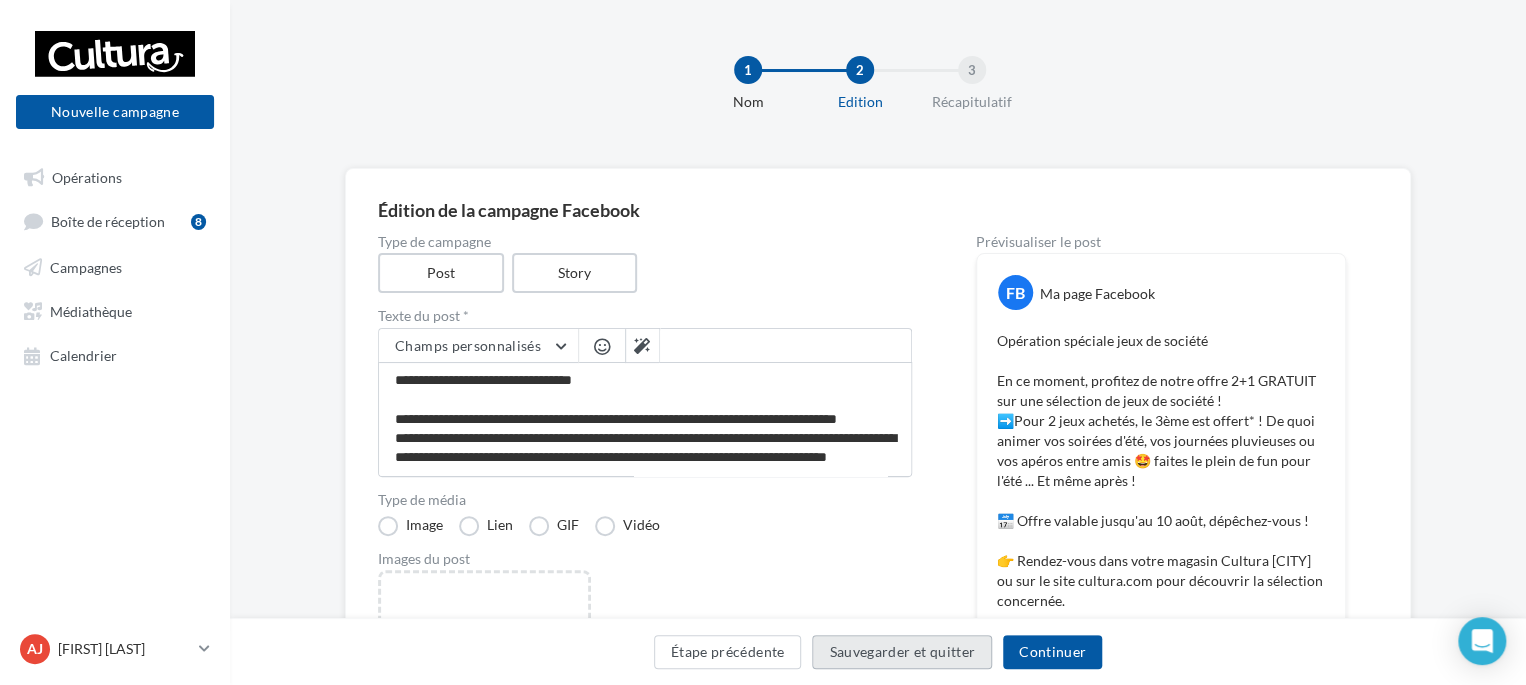 click on "Sauvegarder et quitter" at bounding box center (902, 652) 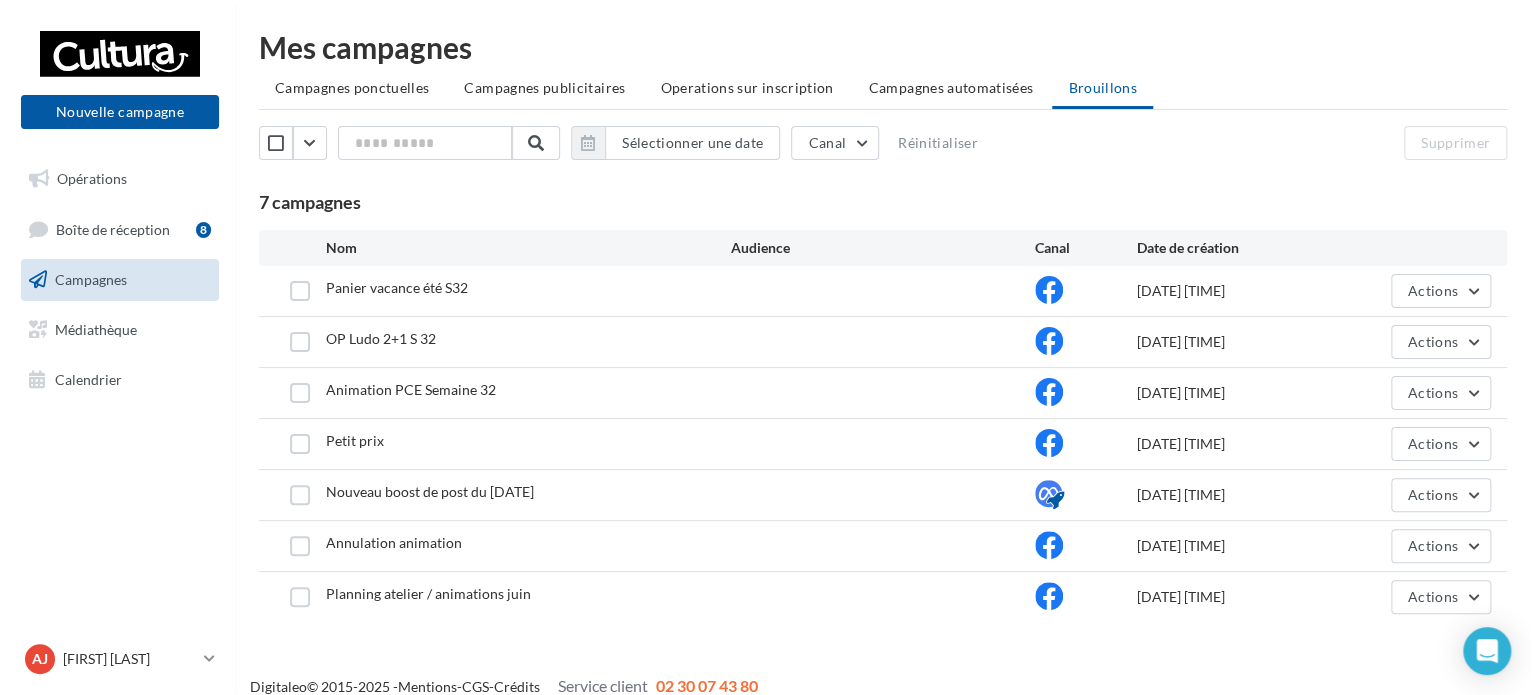 scroll, scrollTop: 18, scrollLeft: 0, axis: vertical 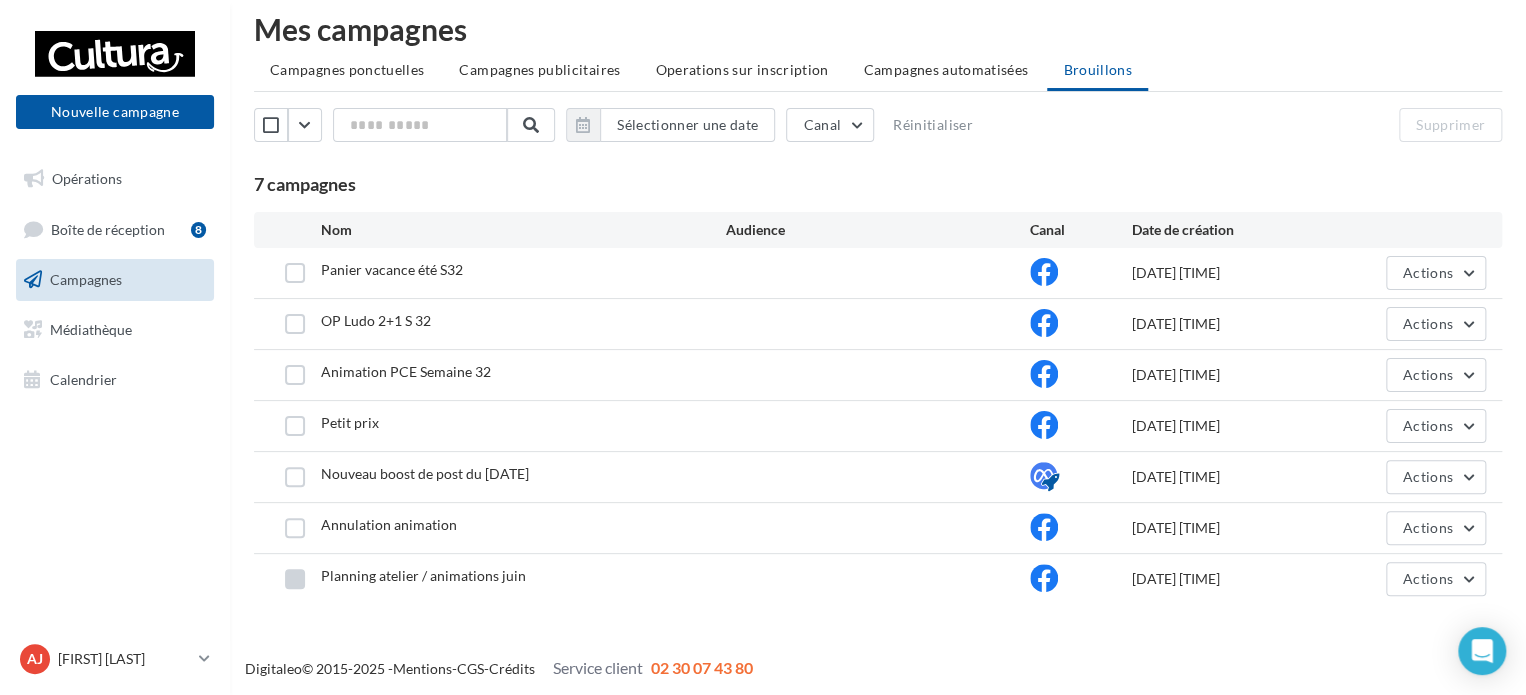 click at bounding box center [295, 579] 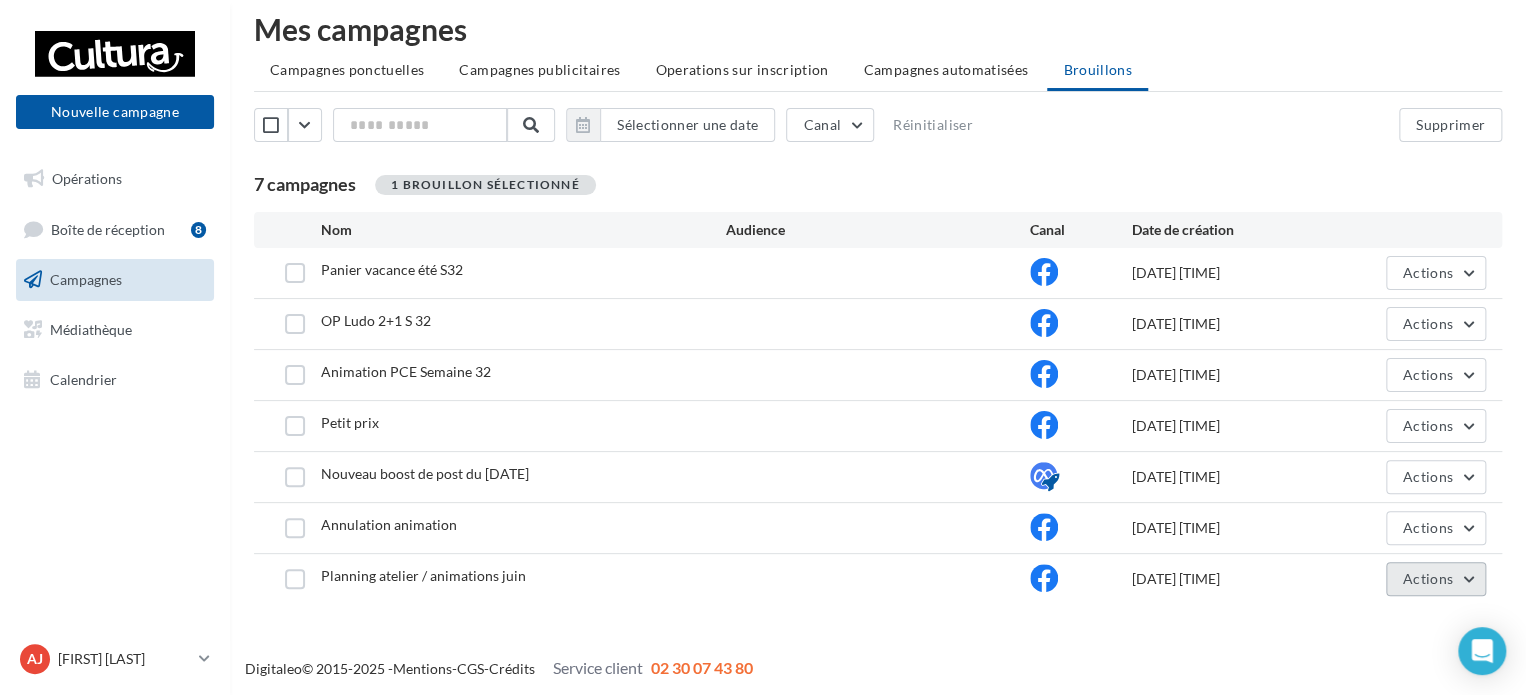 click on "Actions" at bounding box center (1428, 578) 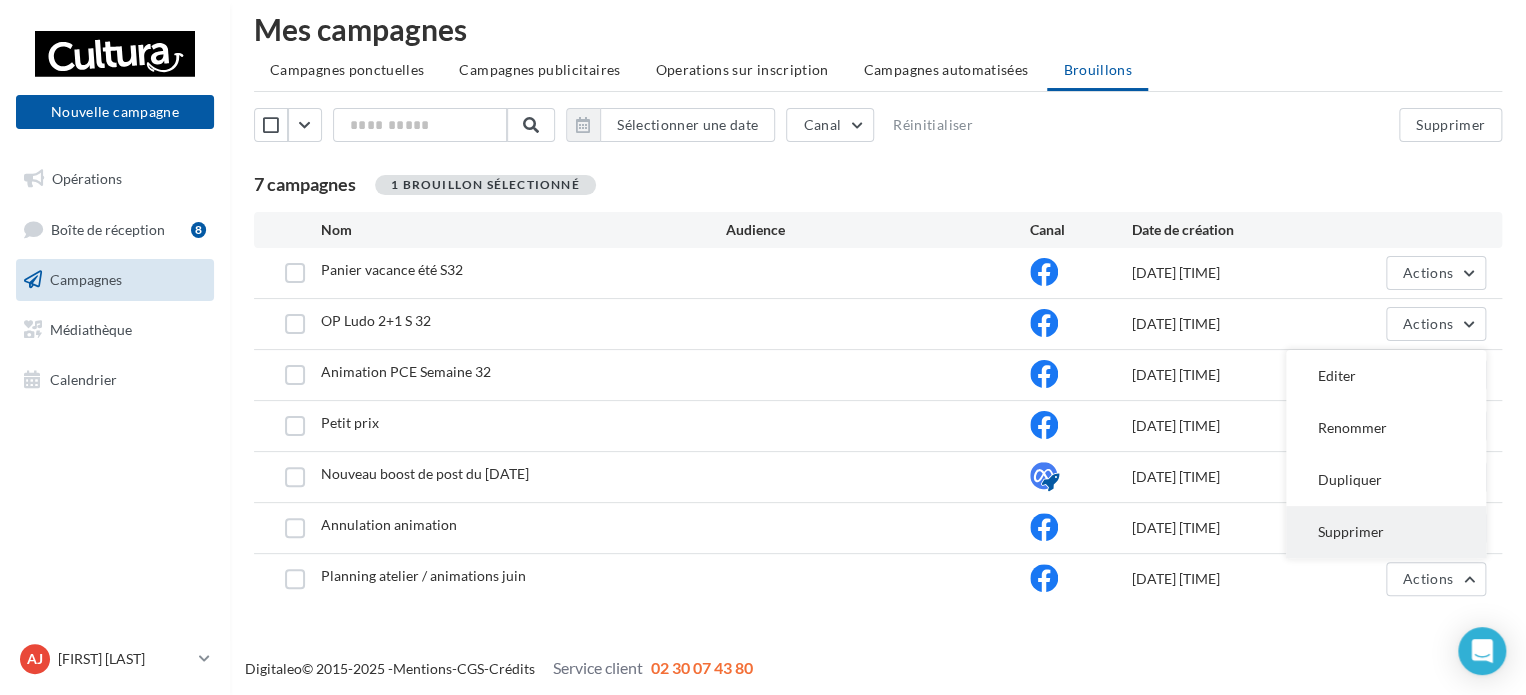 click on "Supprimer" at bounding box center (1386, 532) 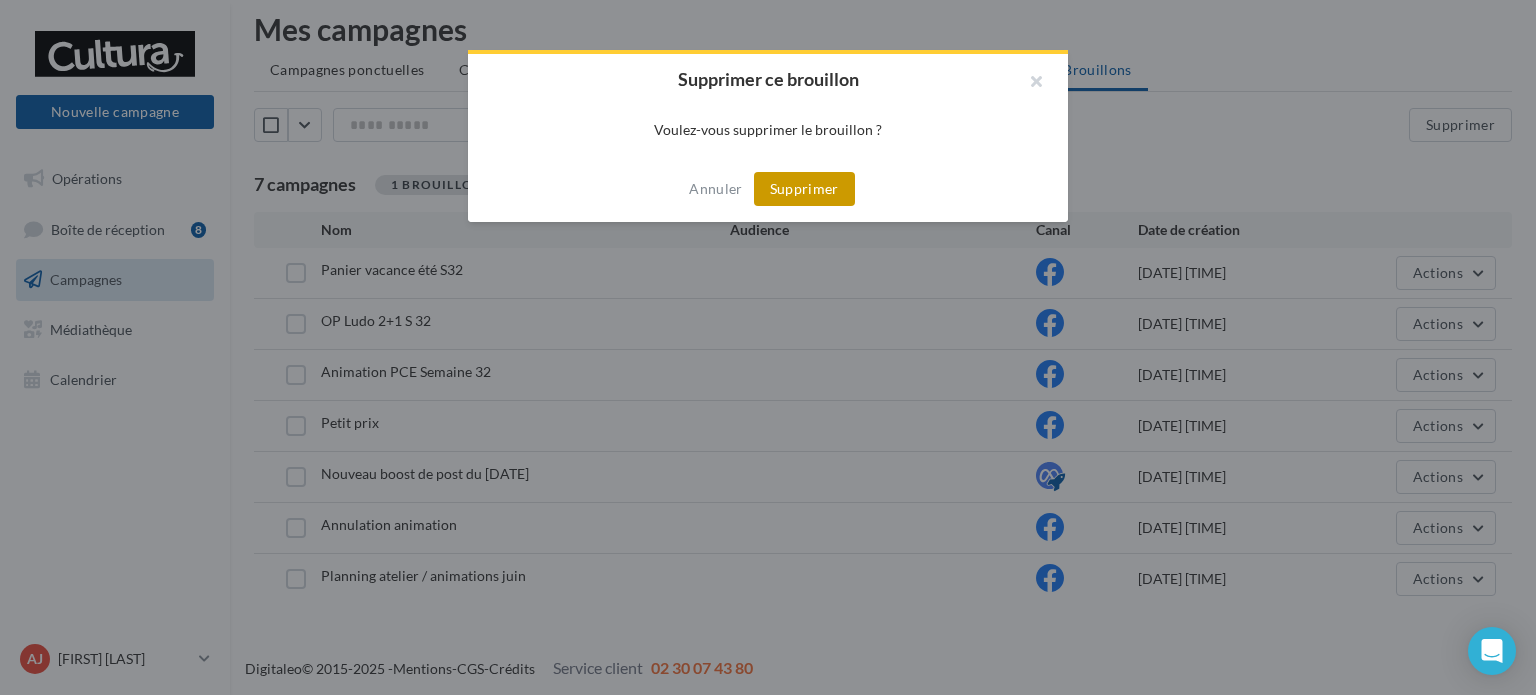 click on "Supprimer" at bounding box center [804, 189] 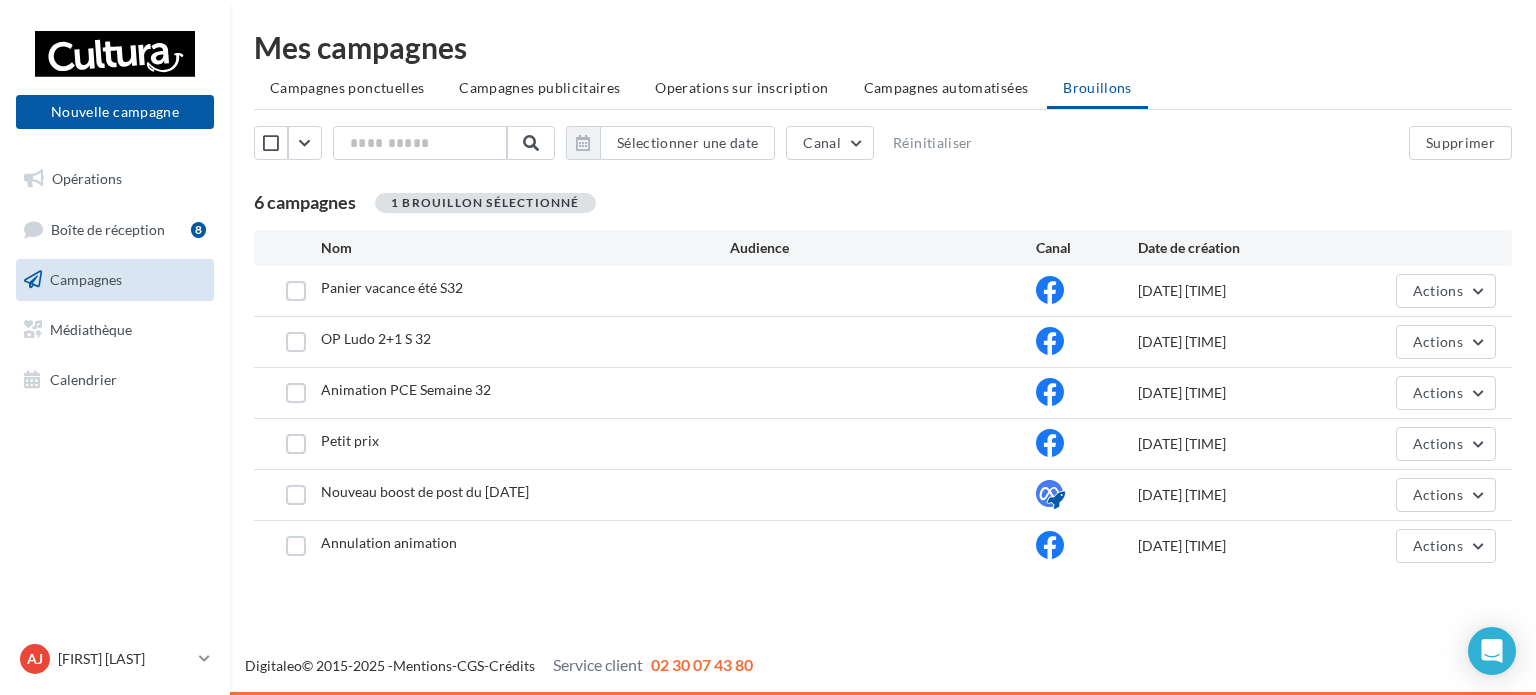 scroll, scrollTop: 0, scrollLeft: 0, axis: both 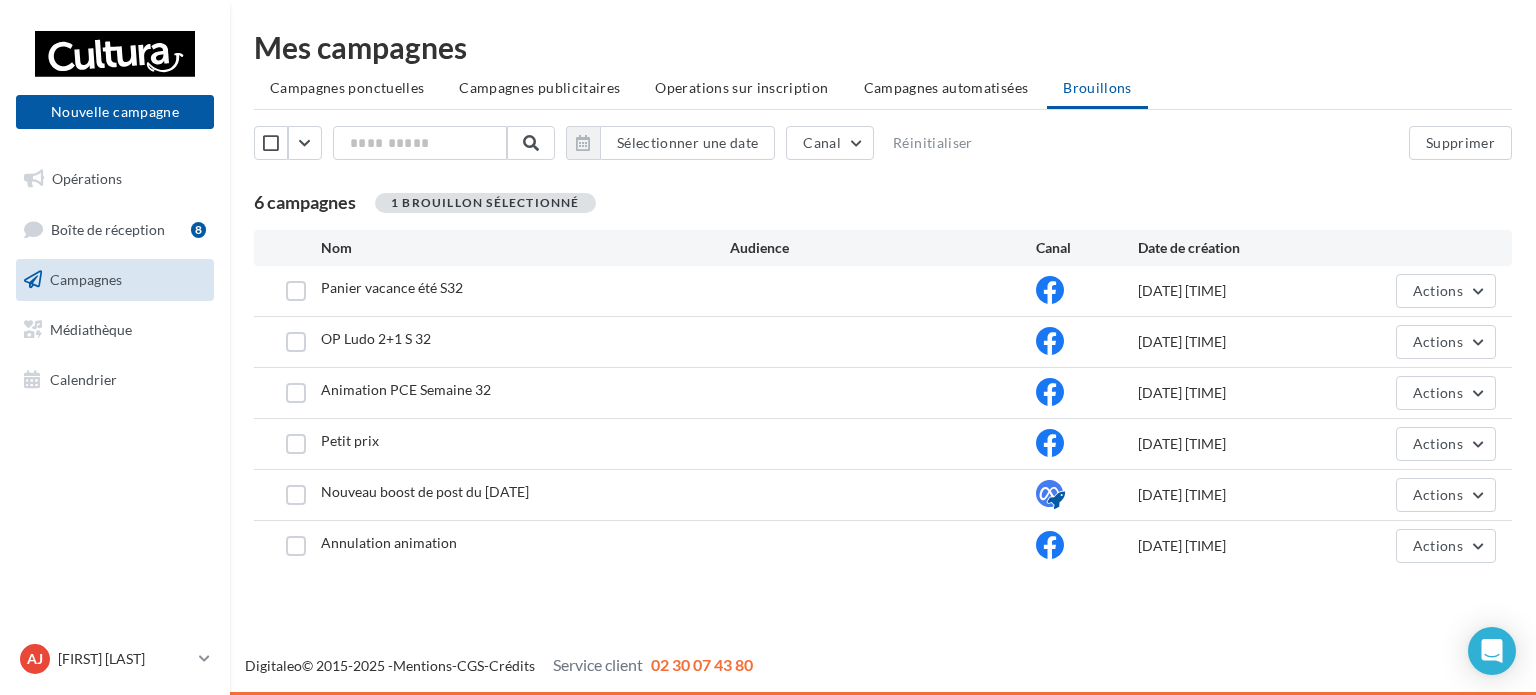 click at bounding box center [295, 546] 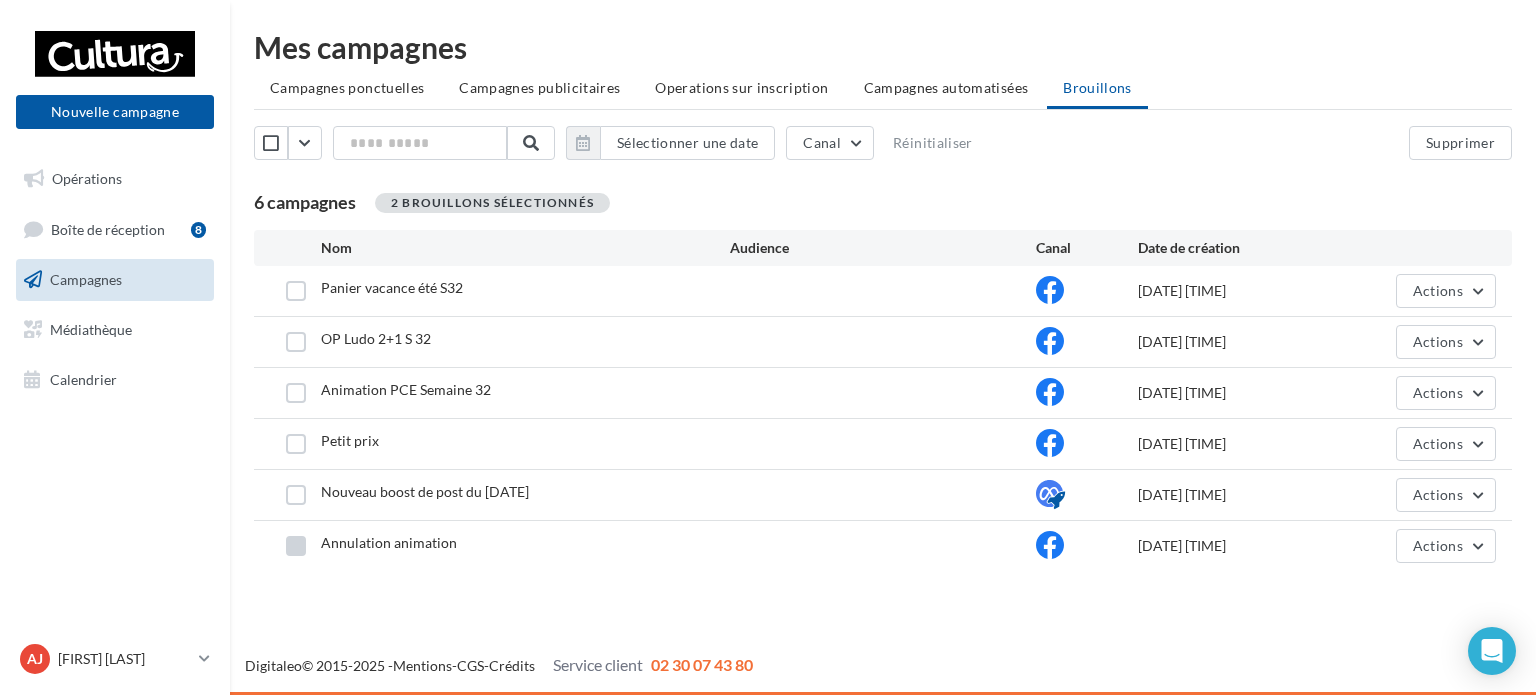 click at bounding box center [296, 546] 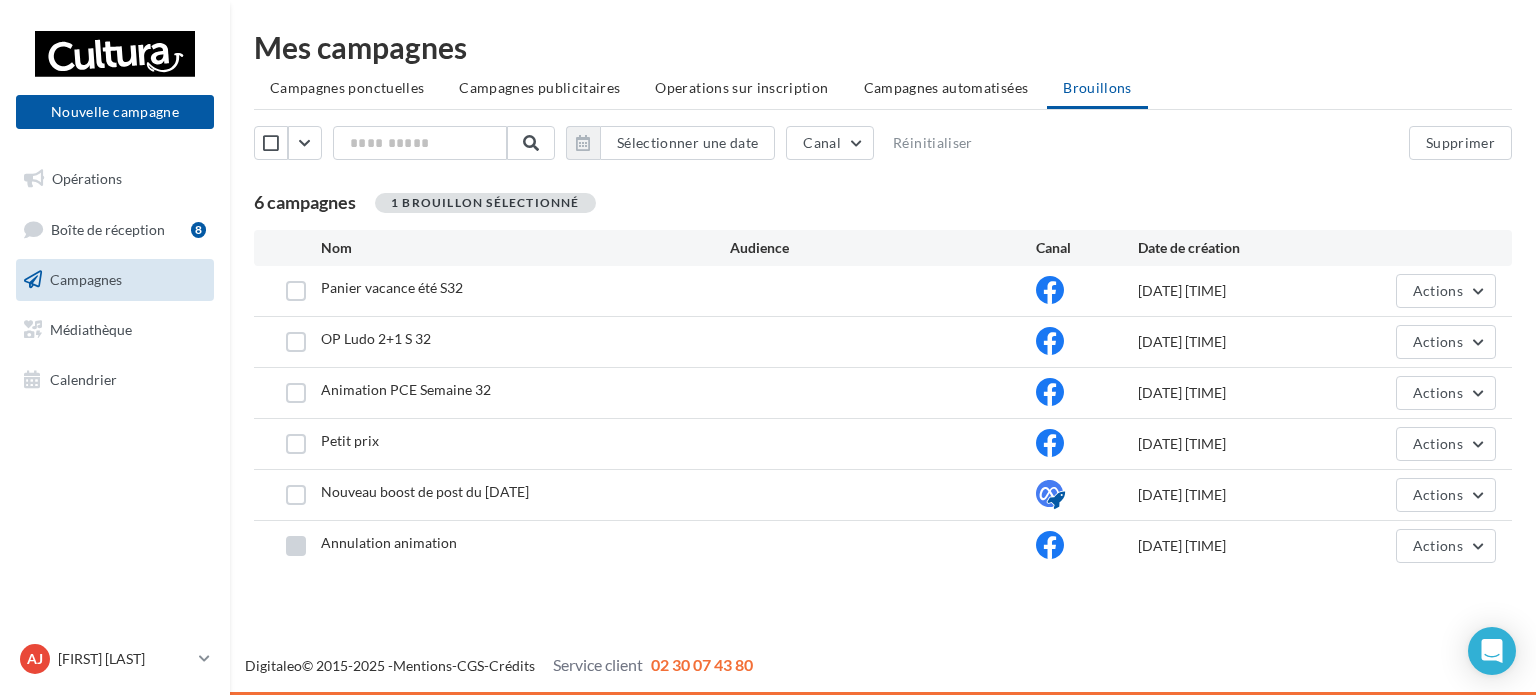 click at bounding box center (296, 546) 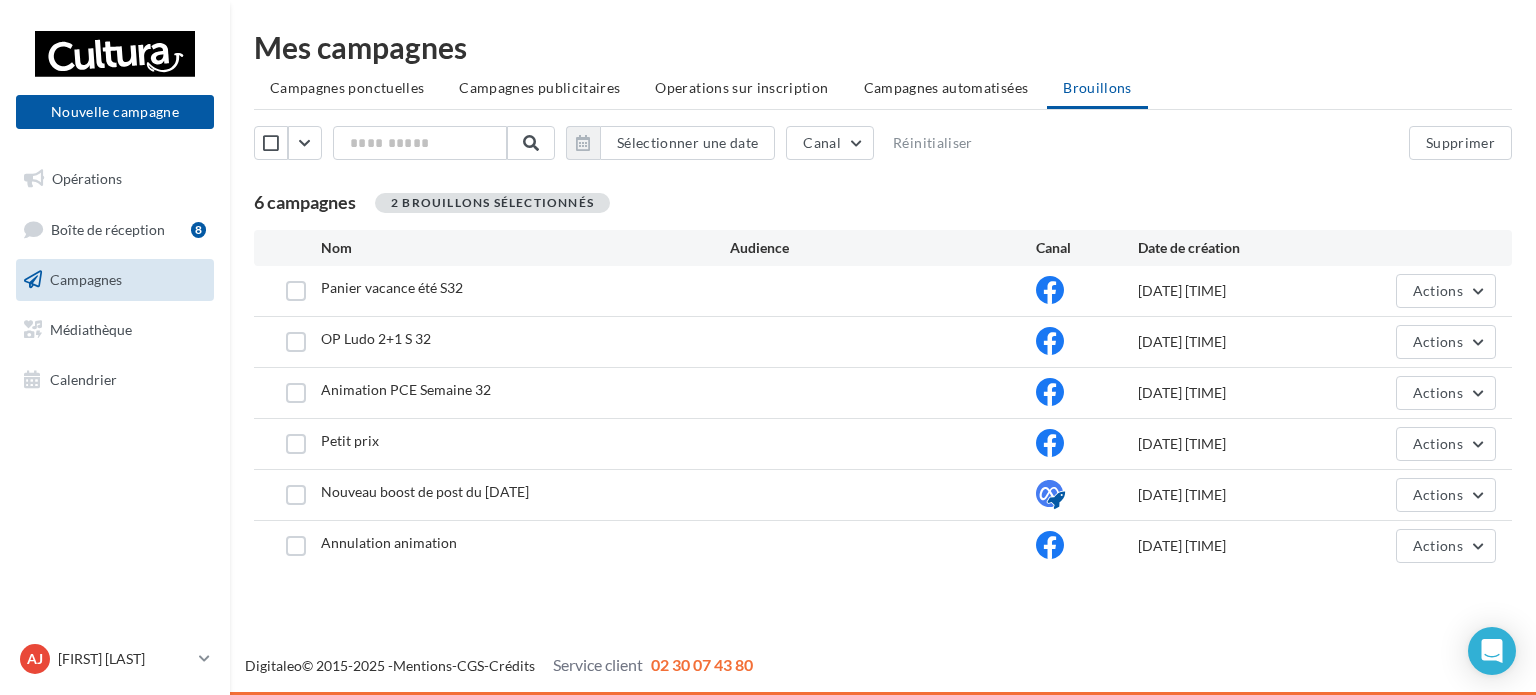click on "Annulation animation
[DATE] [TIME]
Actions" at bounding box center (883, 546) 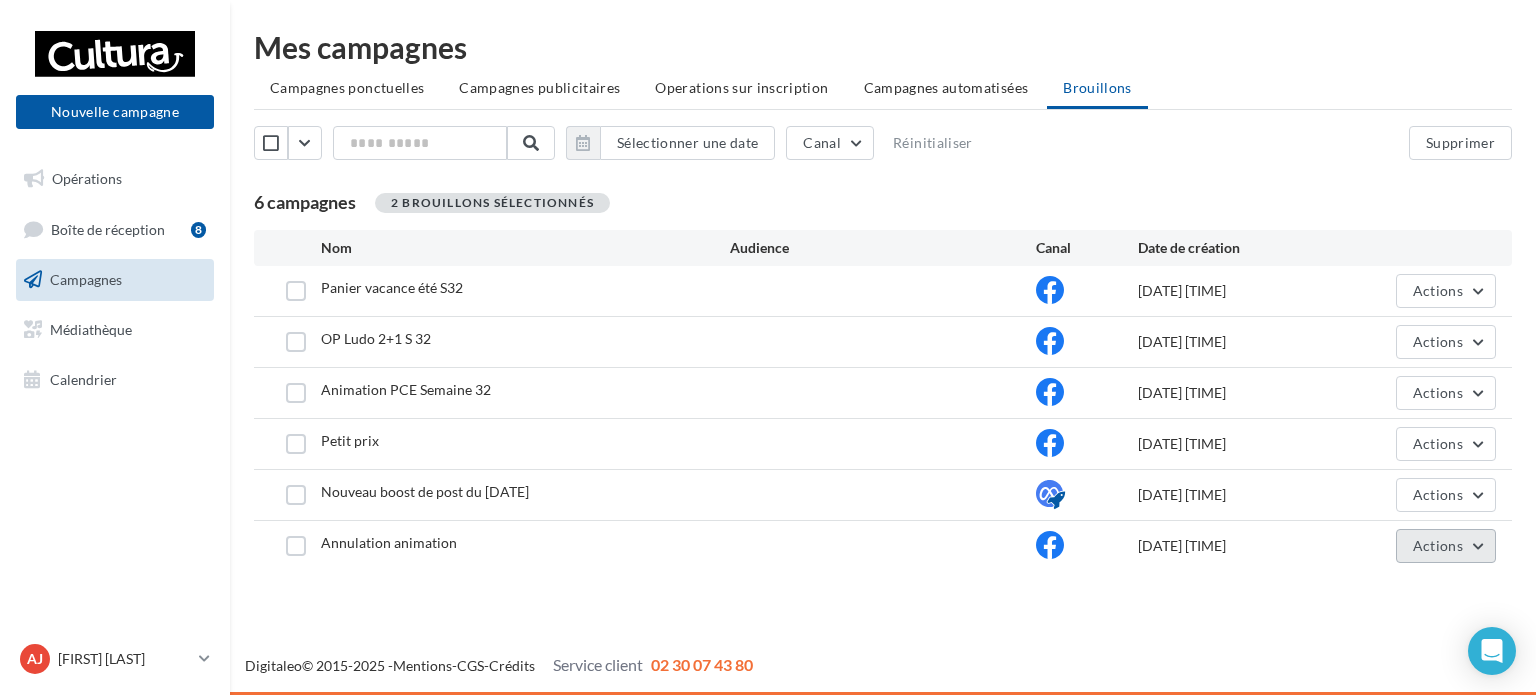 click on "Actions" at bounding box center [1438, 545] 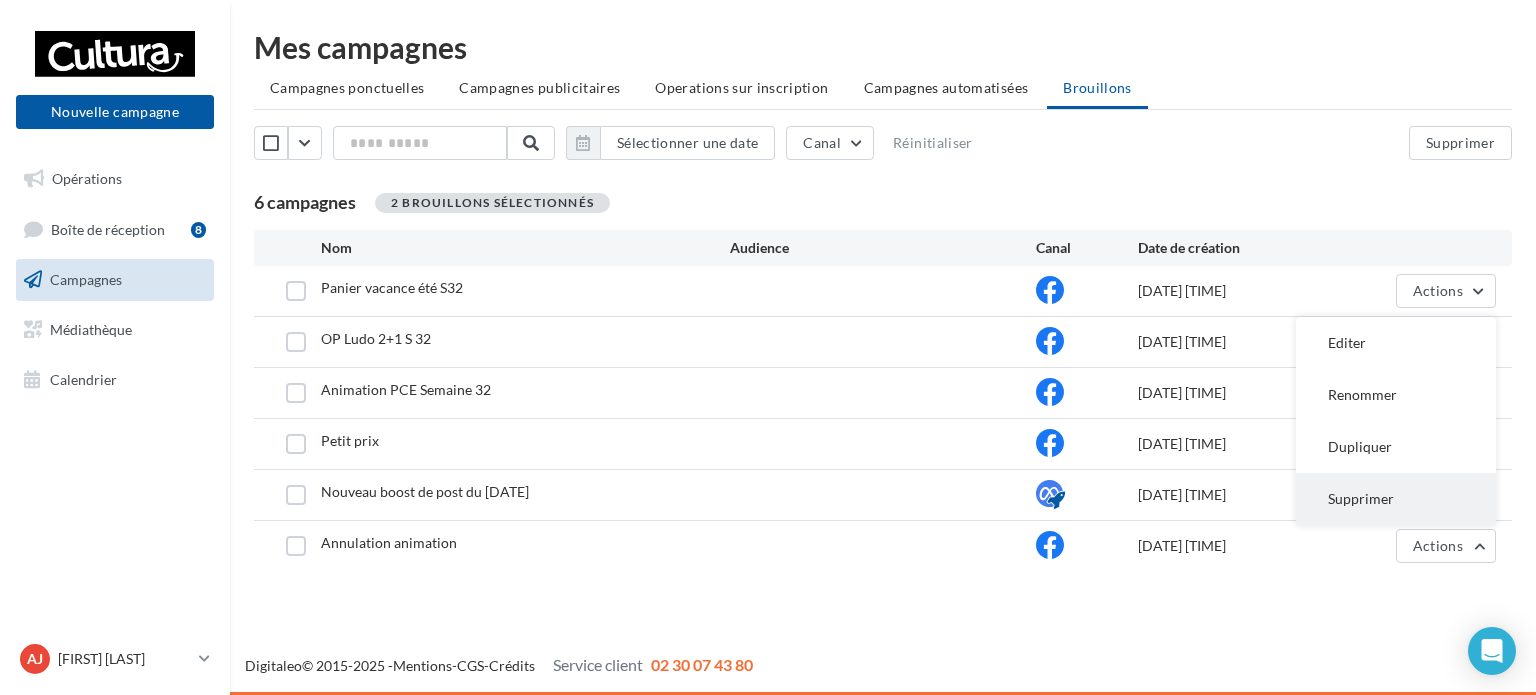 click on "Supprimer" at bounding box center (1396, 499) 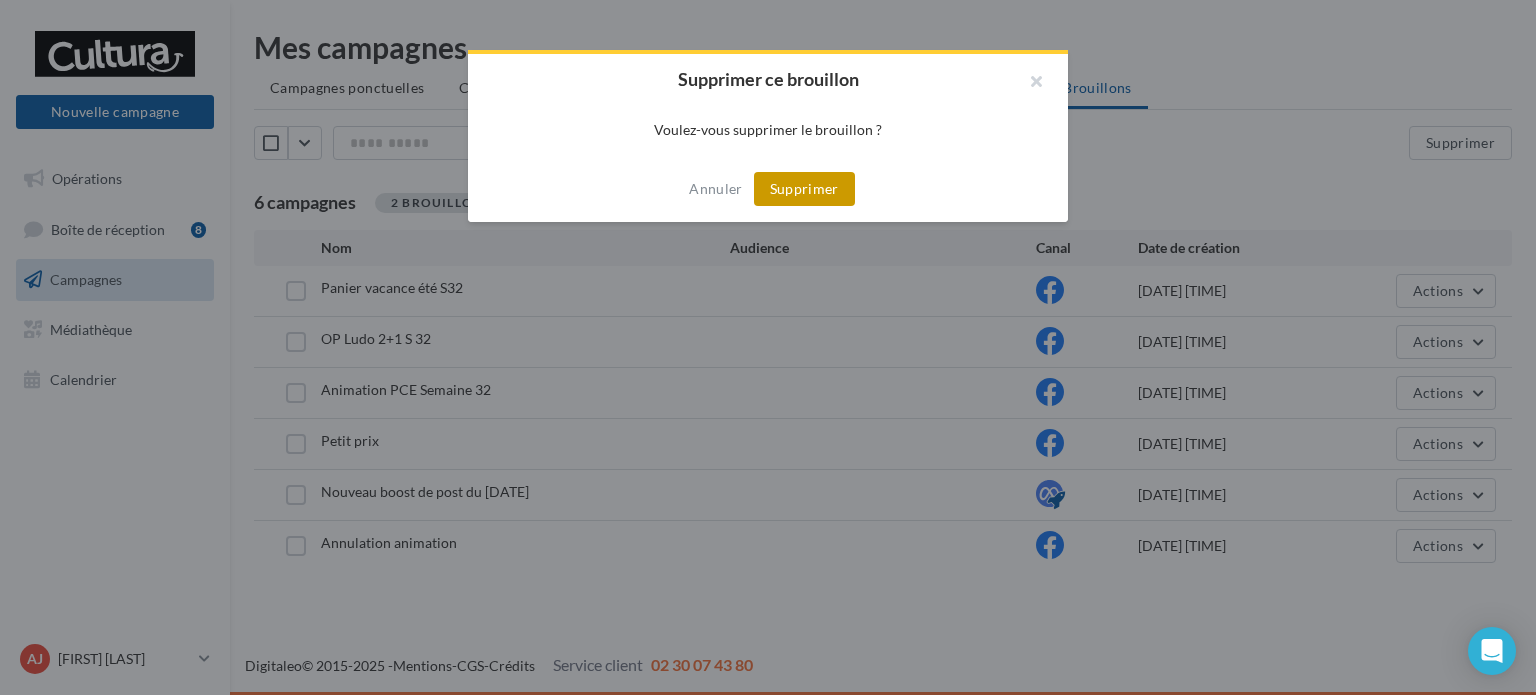 click on "Supprimer" at bounding box center [804, 189] 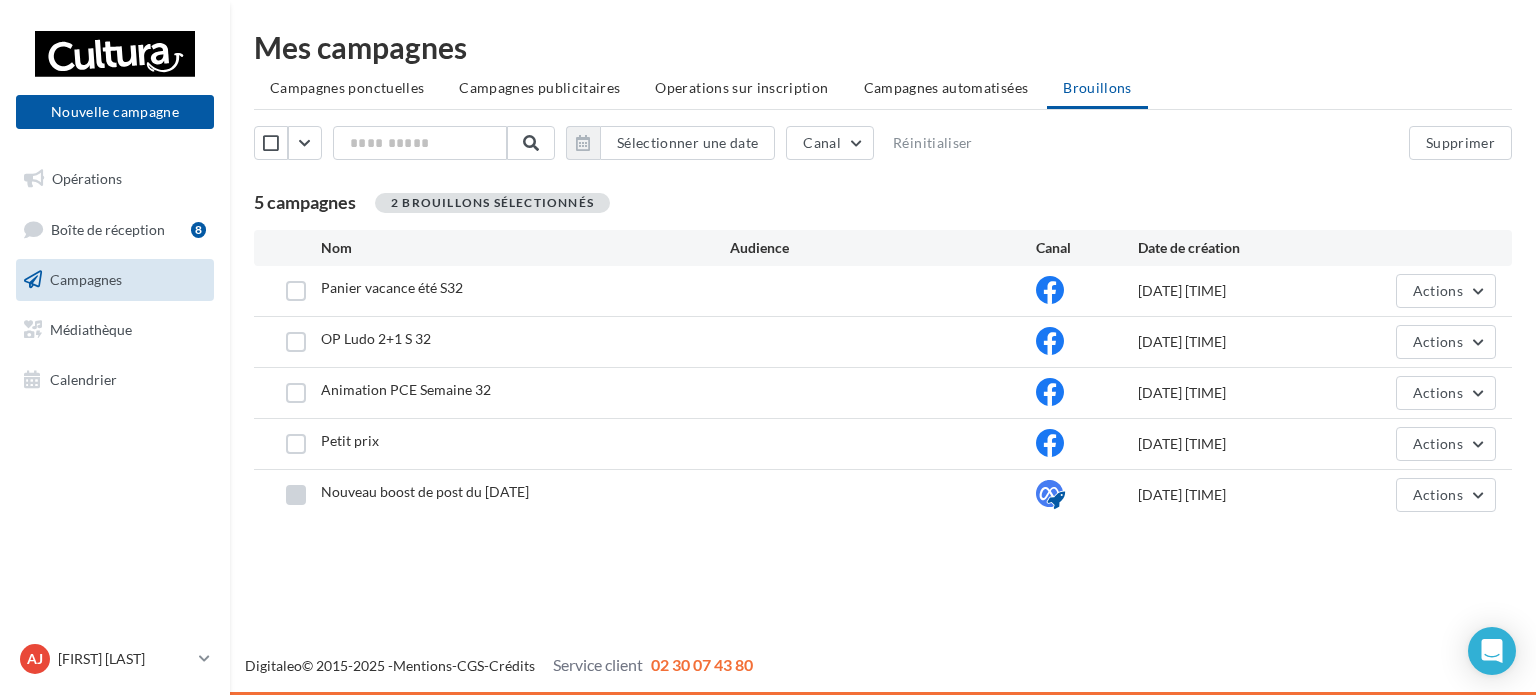 click at bounding box center [296, 495] 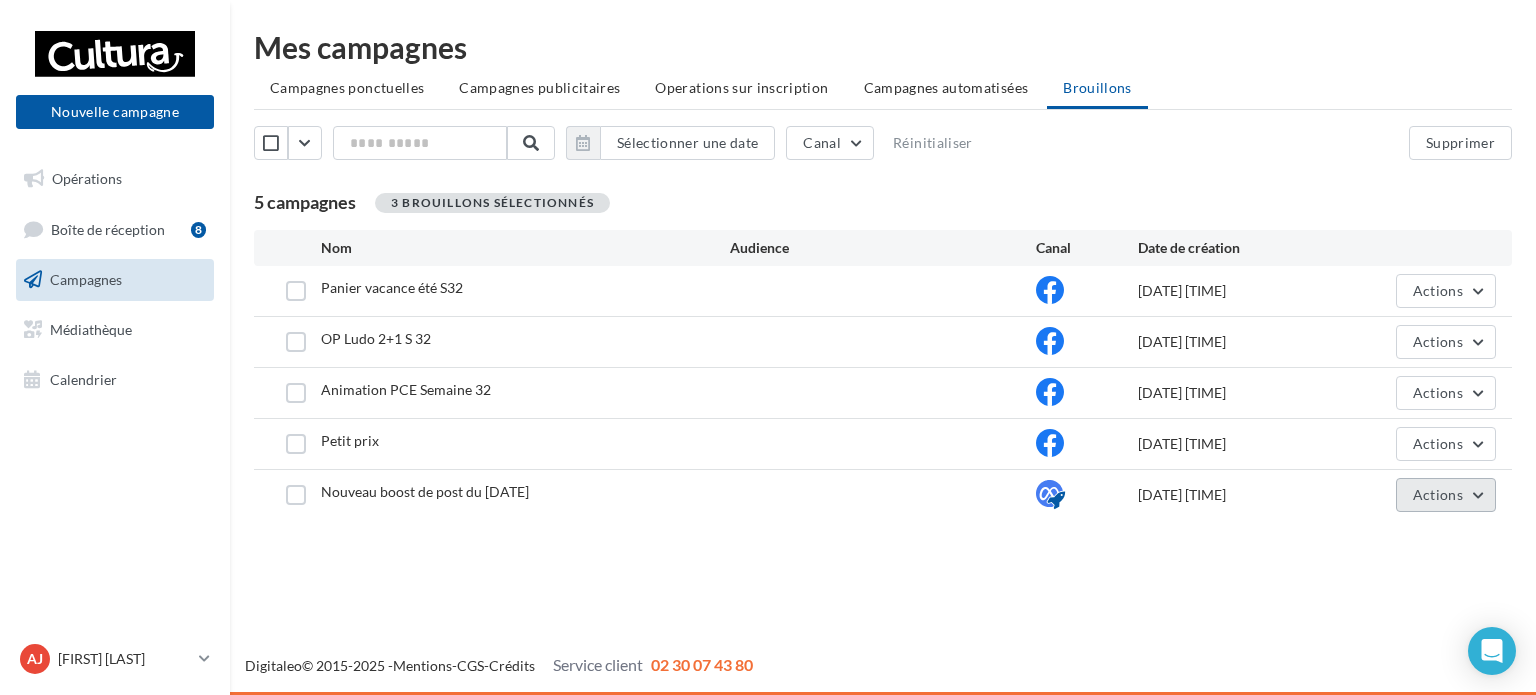 click on "Actions" at bounding box center (1438, 494) 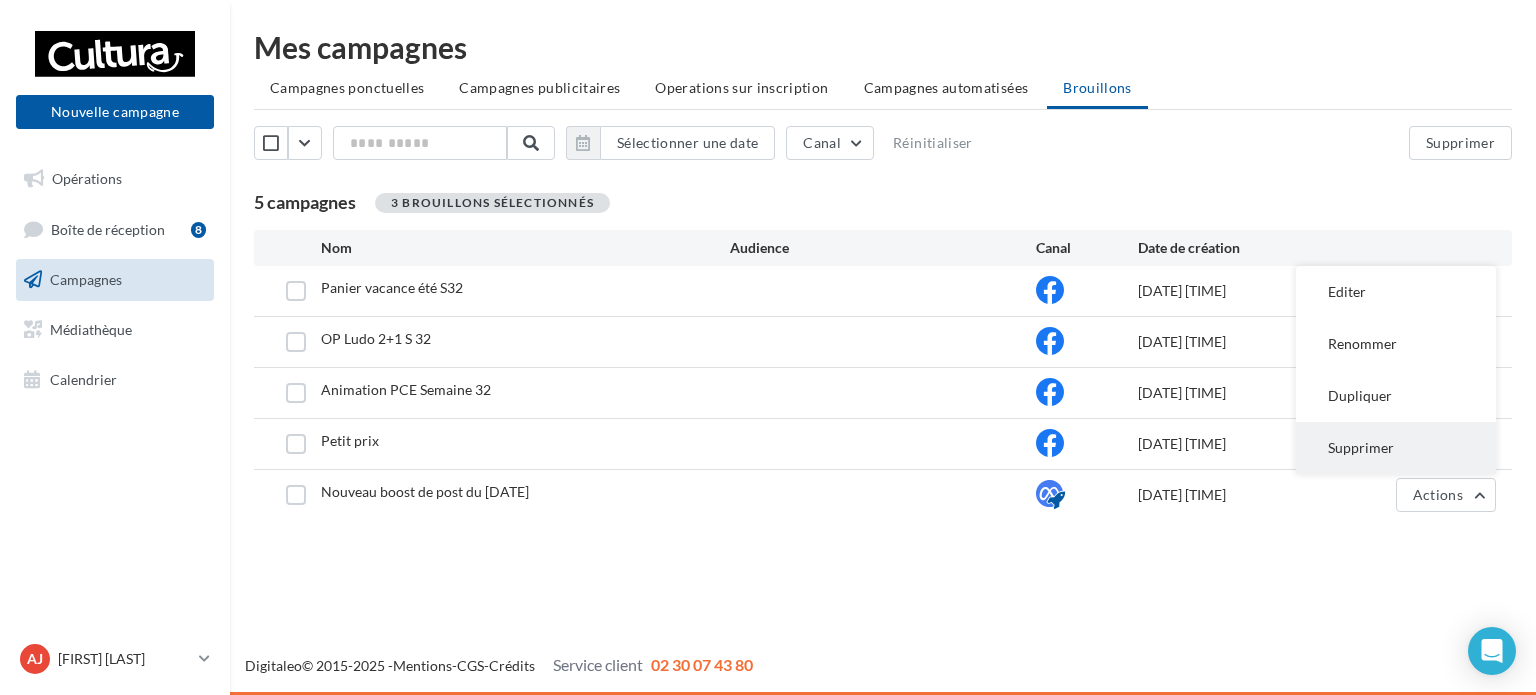 click on "Supprimer" at bounding box center [1396, 448] 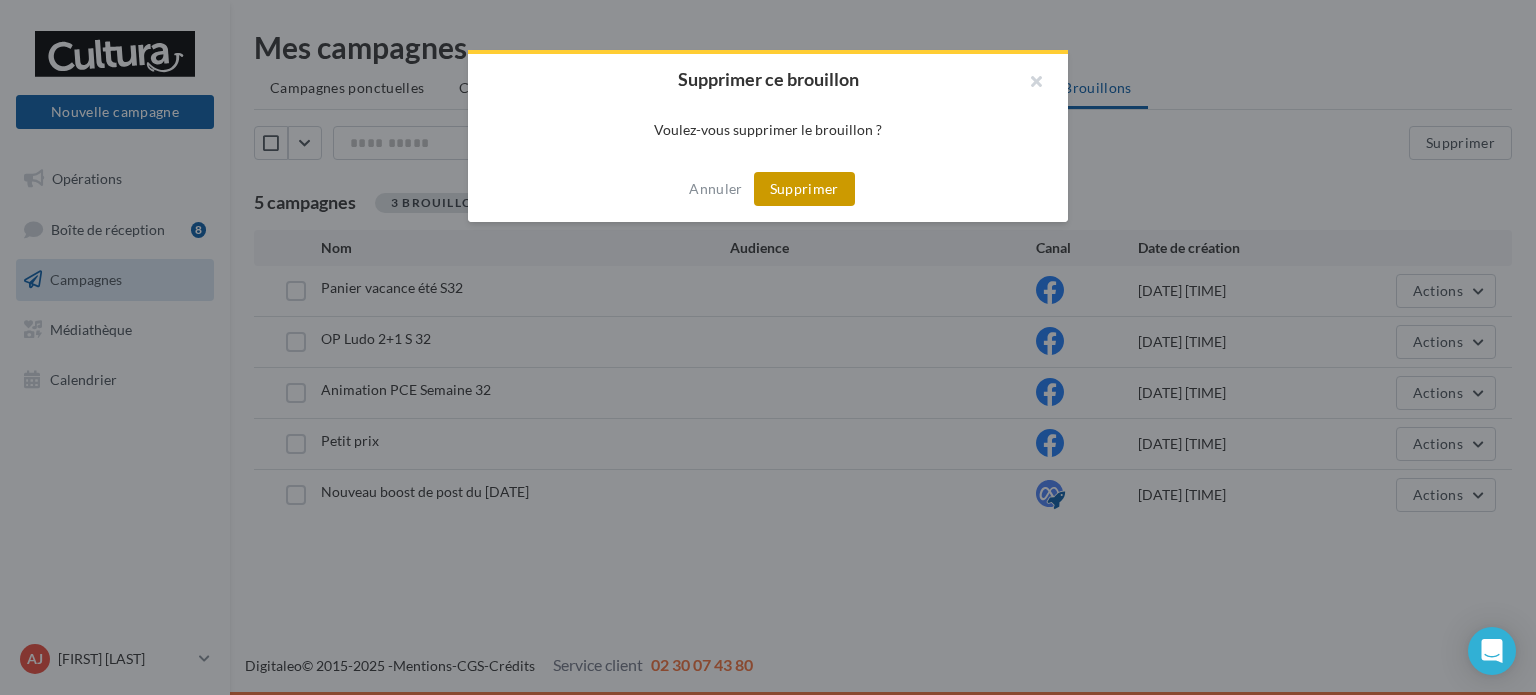 click on "Supprimer" at bounding box center [804, 189] 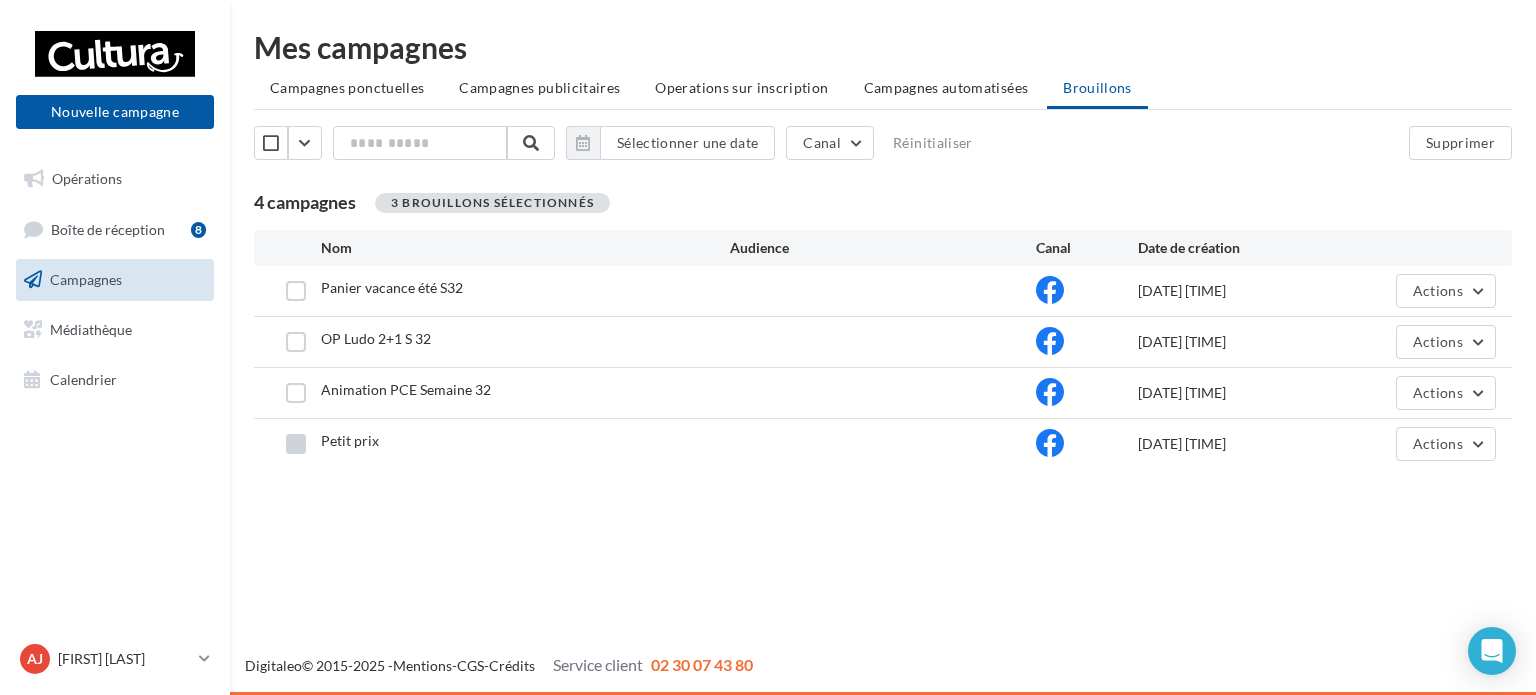 click at bounding box center (296, 444) 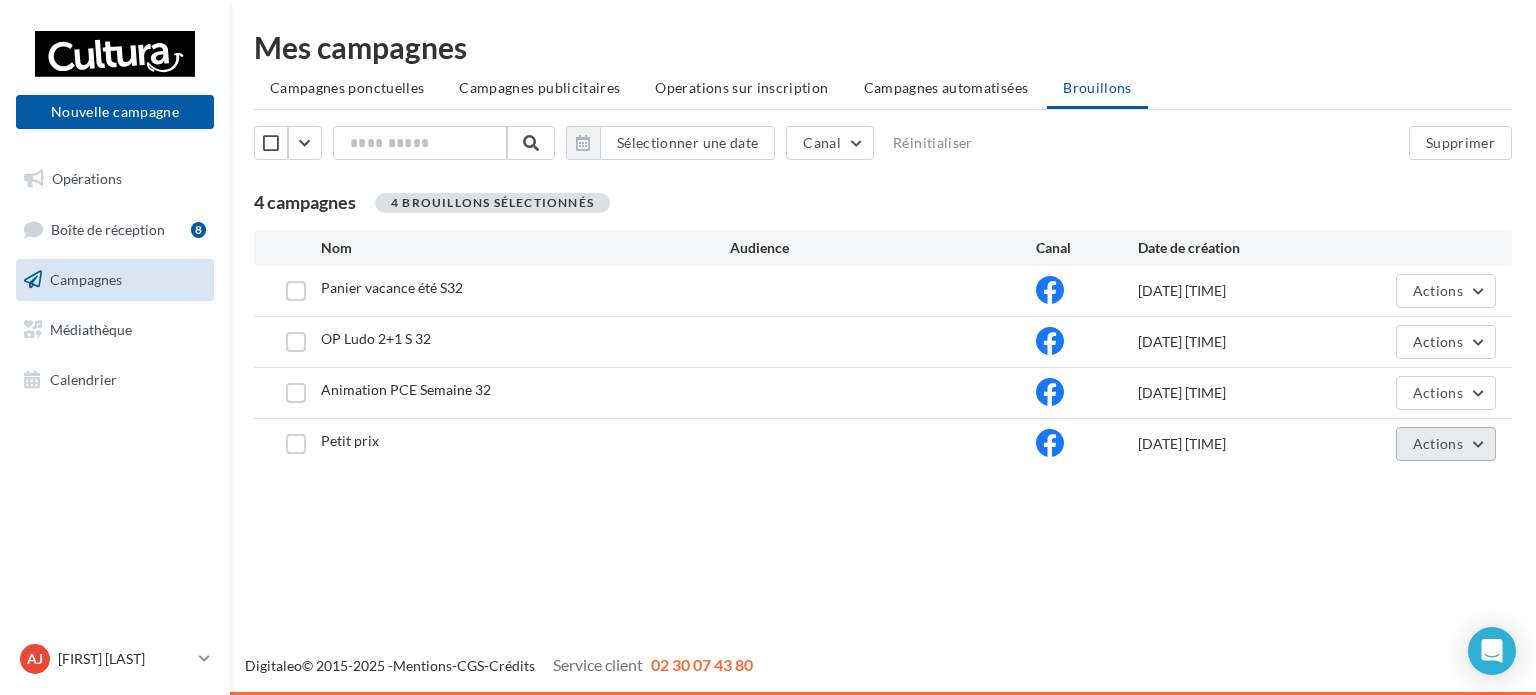 click on "Actions" at bounding box center (1438, 443) 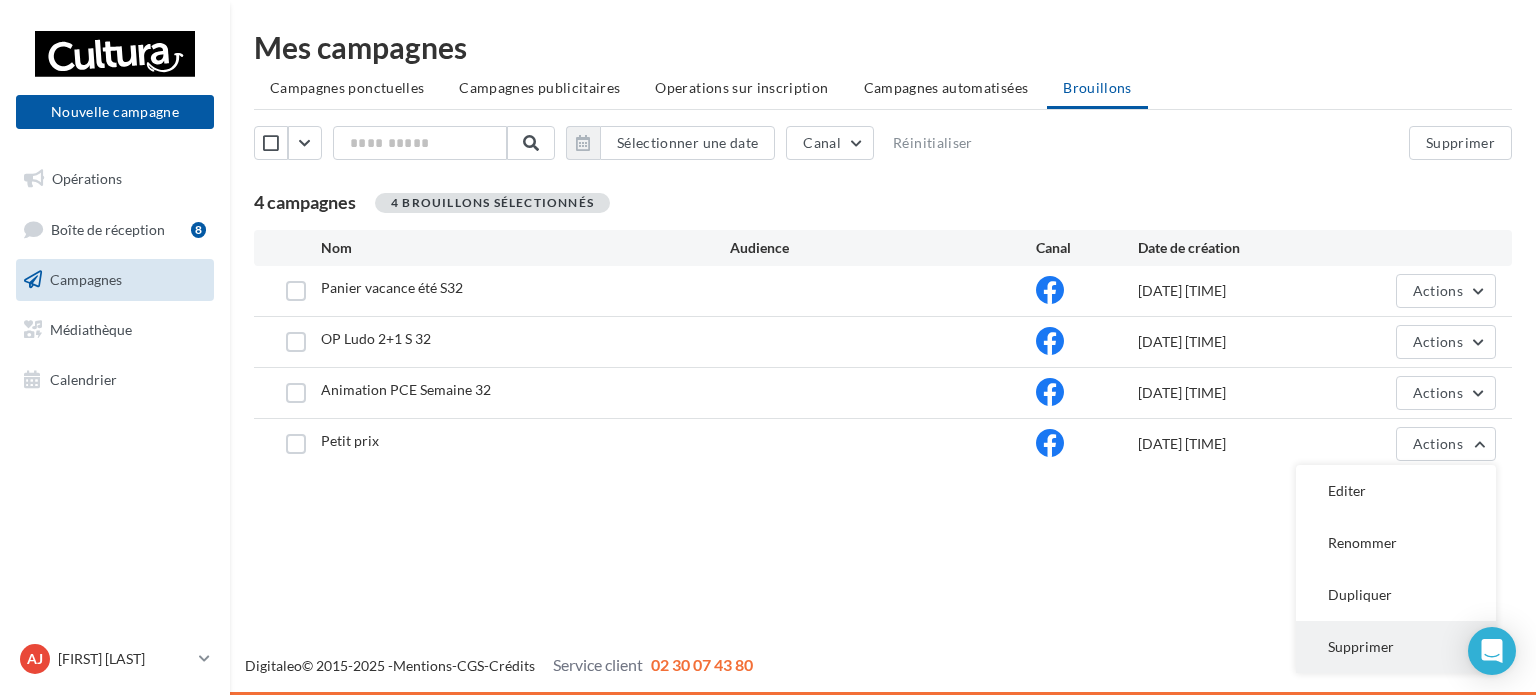 click on "Supprimer" at bounding box center [1396, 647] 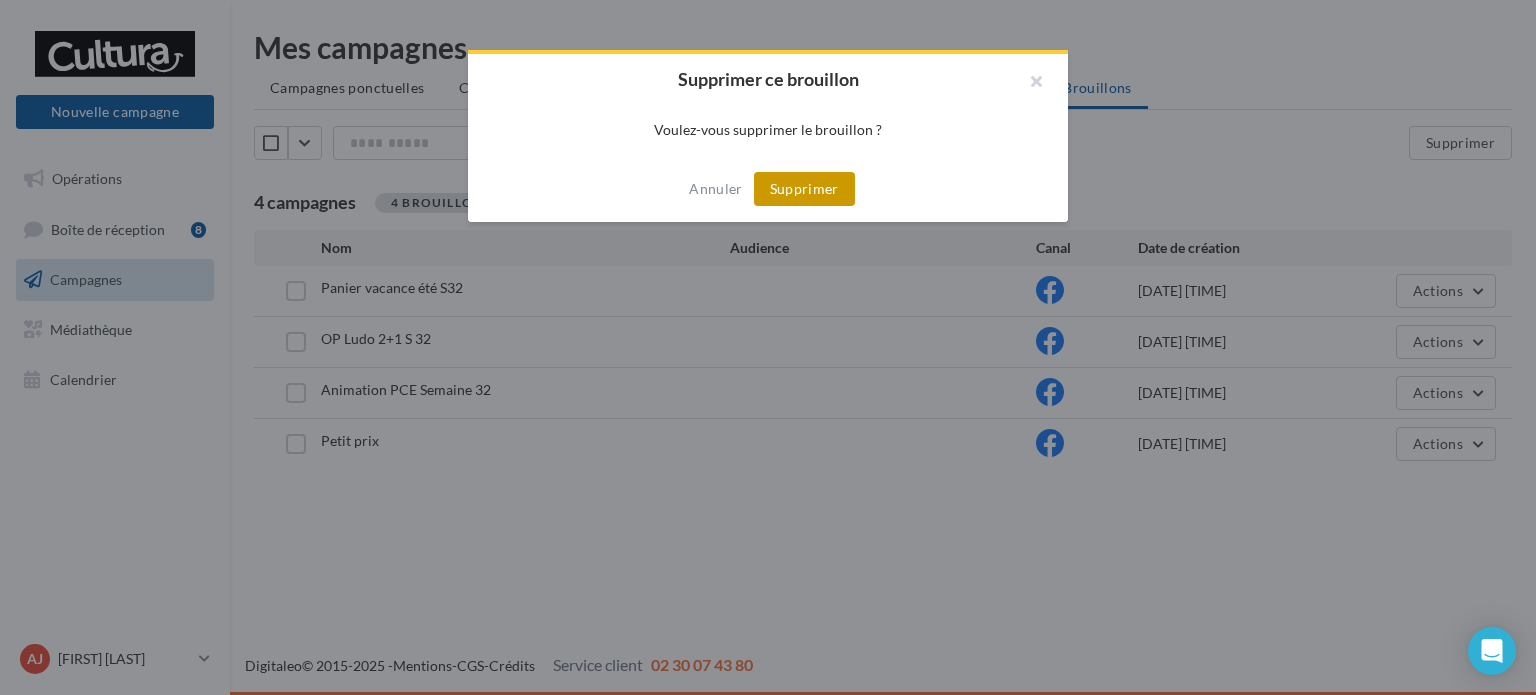 click on "Supprimer" at bounding box center [804, 189] 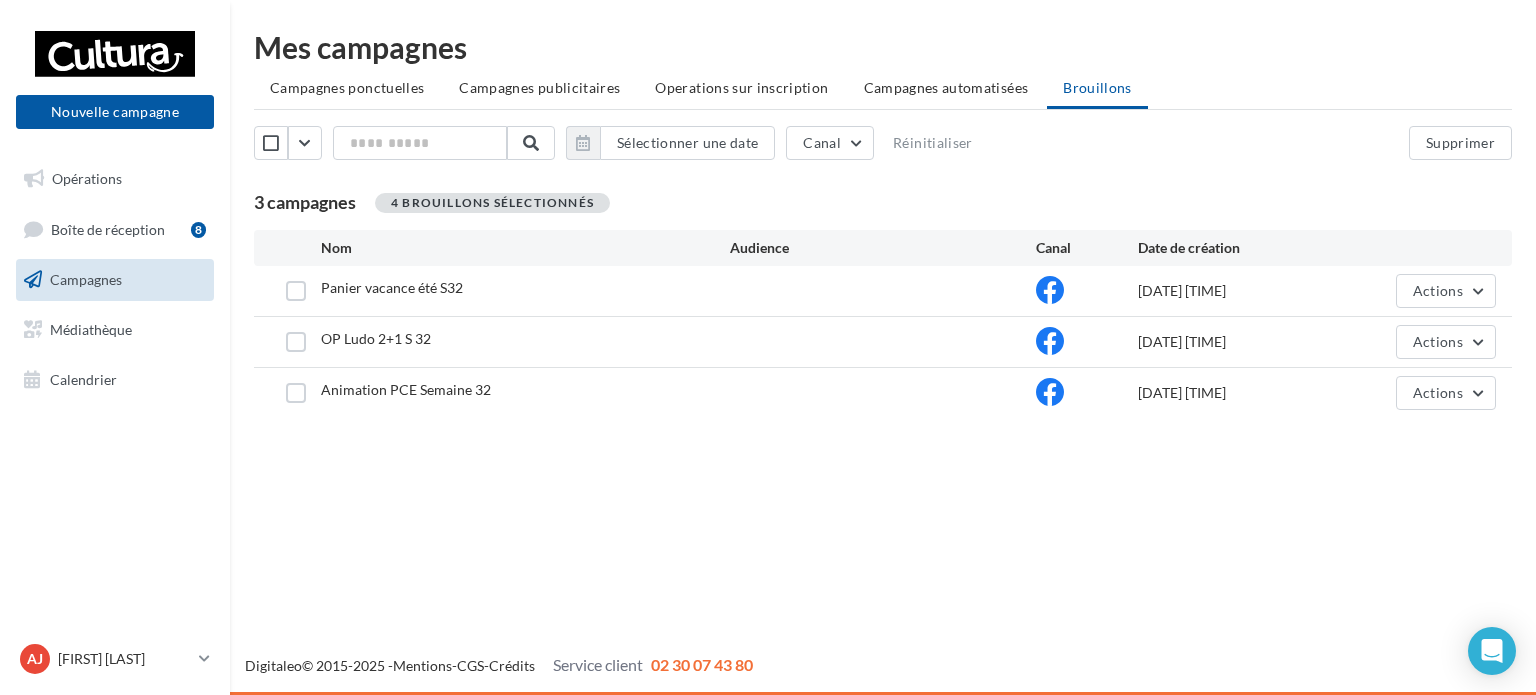 click on "Nouvelle campagne
Nouvelle campagne
Opérations
Boîte de réception
8
Campagnes
Médiathèque
Calendrier" at bounding box center [768, 347] 